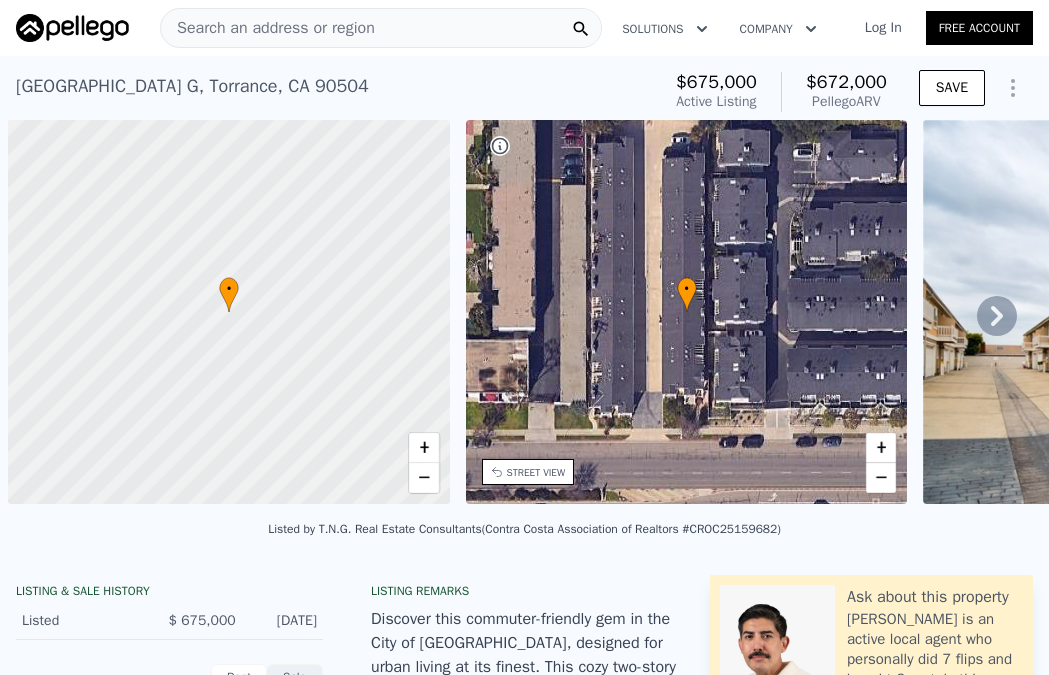 scroll, scrollTop: 0, scrollLeft: 0, axis: both 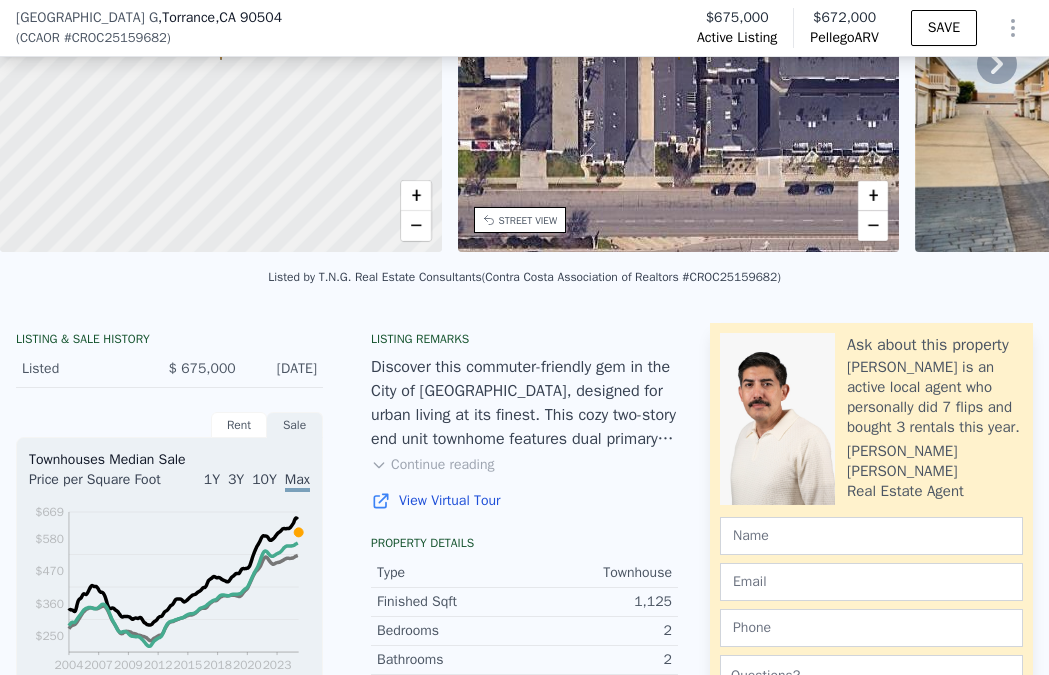 click on "Continue reading" at bounding box center (432, 465) 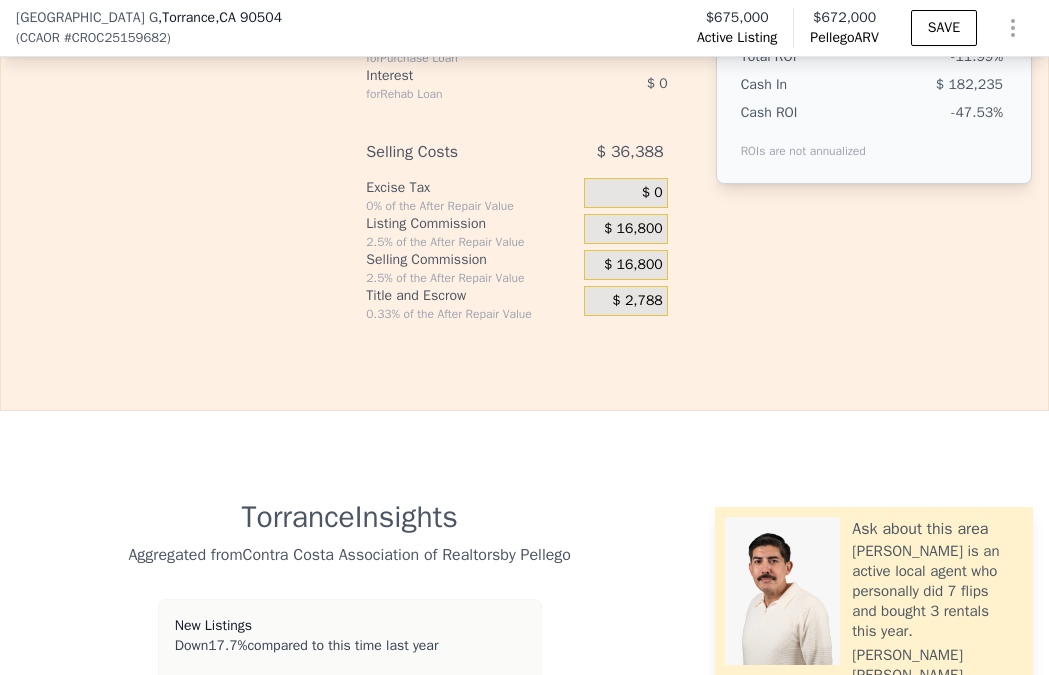 scroll, scrollTop: 3395, scrollLeft: 0, axis: vertical 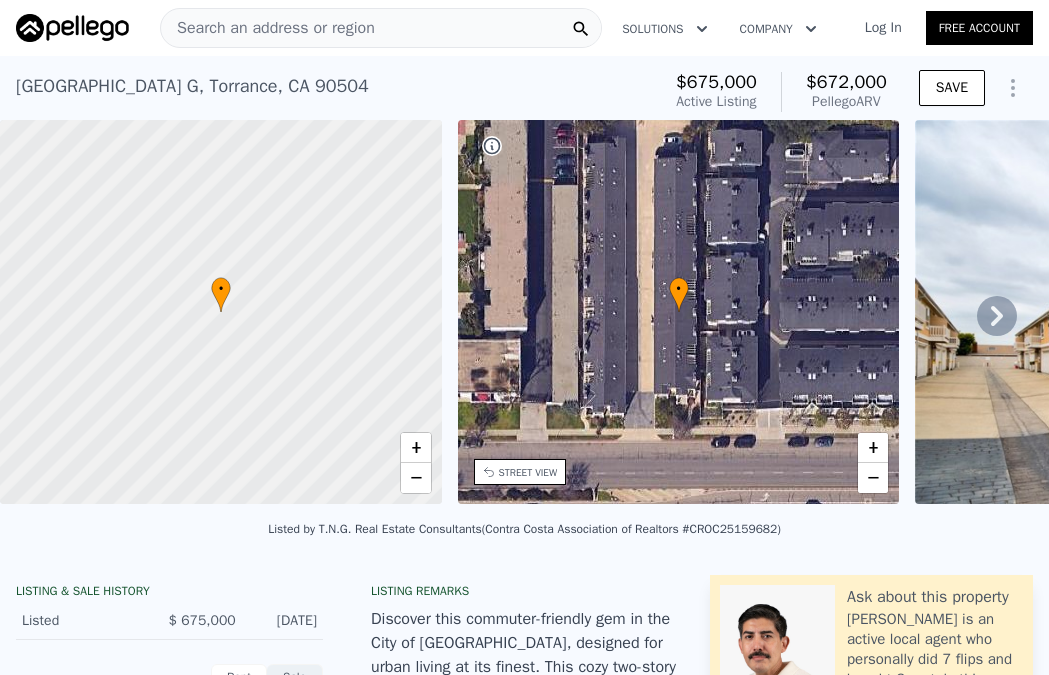 click on "Search an address or region" at bounding box center (268, 28) 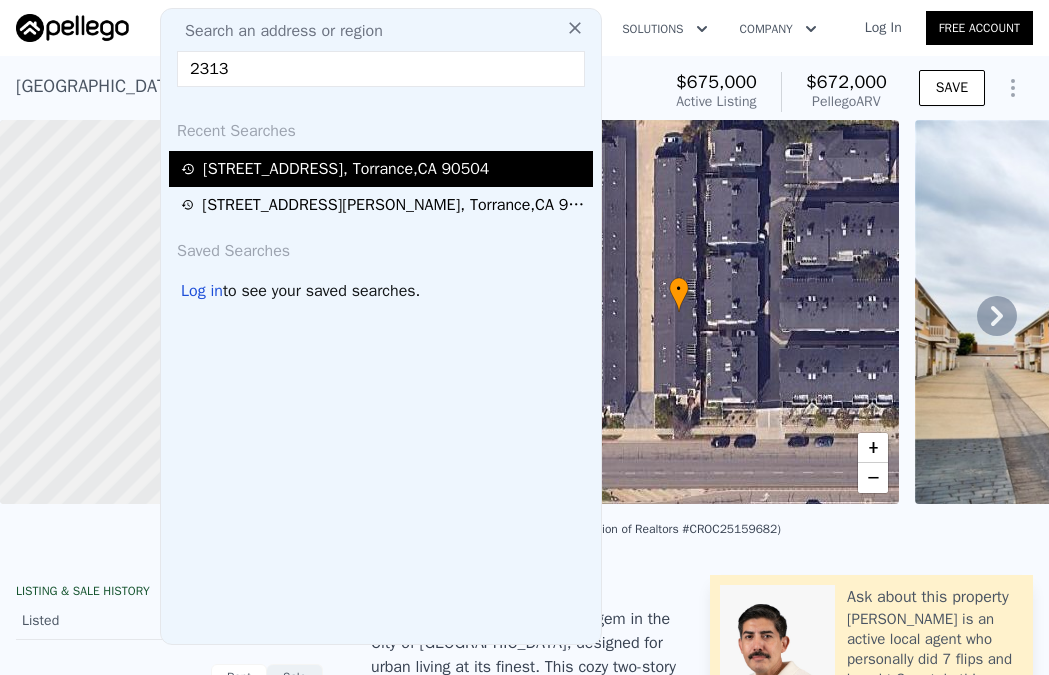 type on "2313" 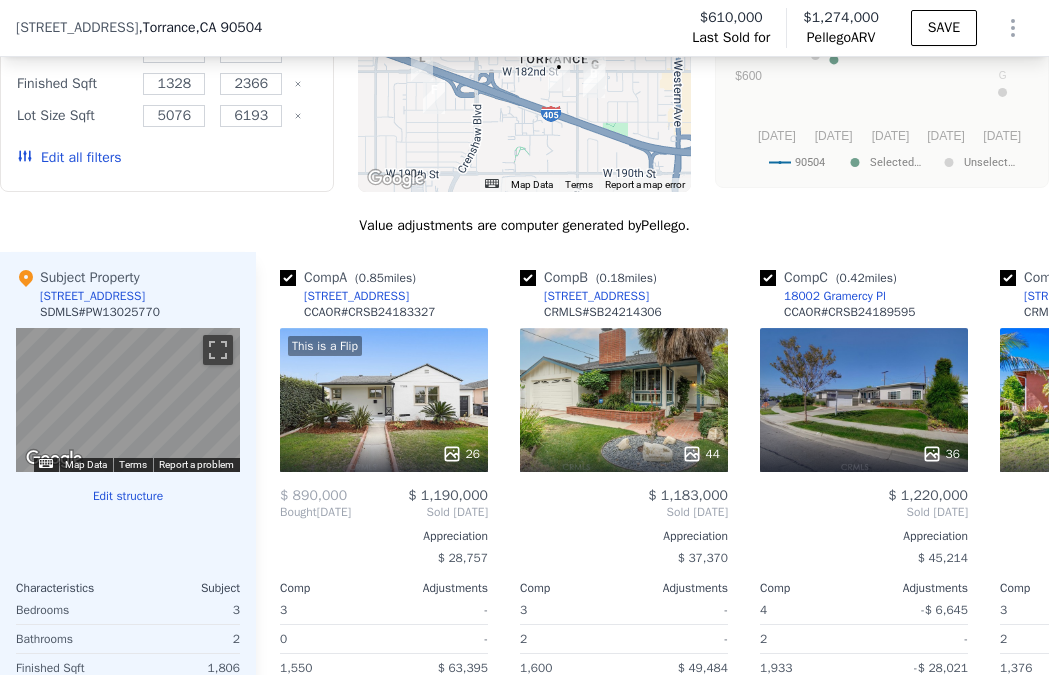 scroll, scrollTop: 3227, scrollLeft: 0, axis: vertical 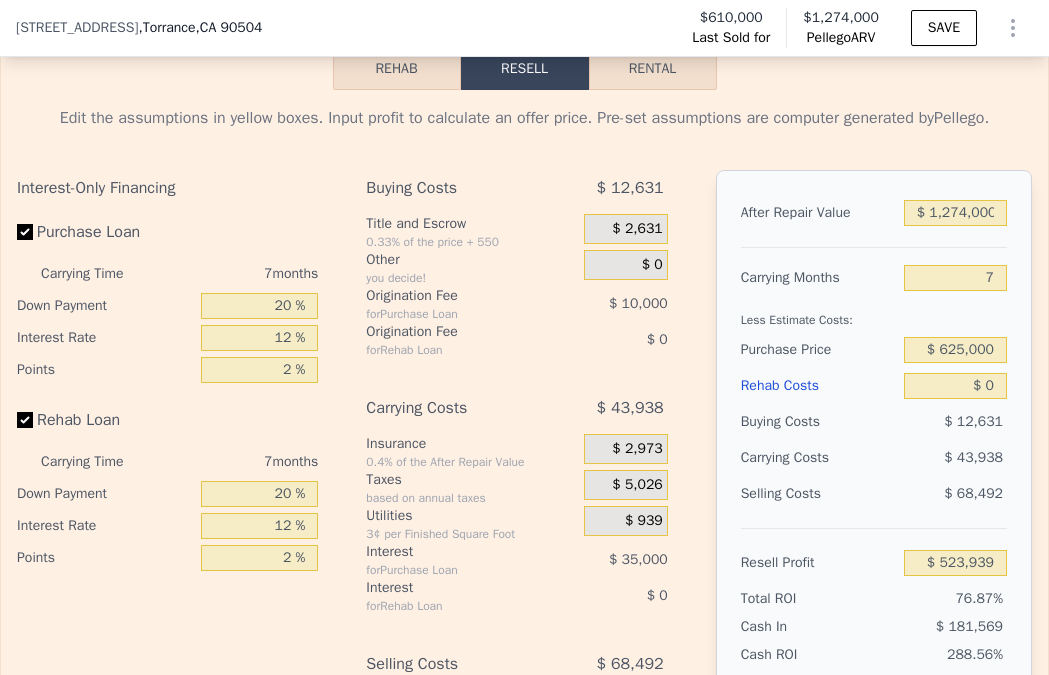 click on "Rehab" at bounding box center (397, 69) 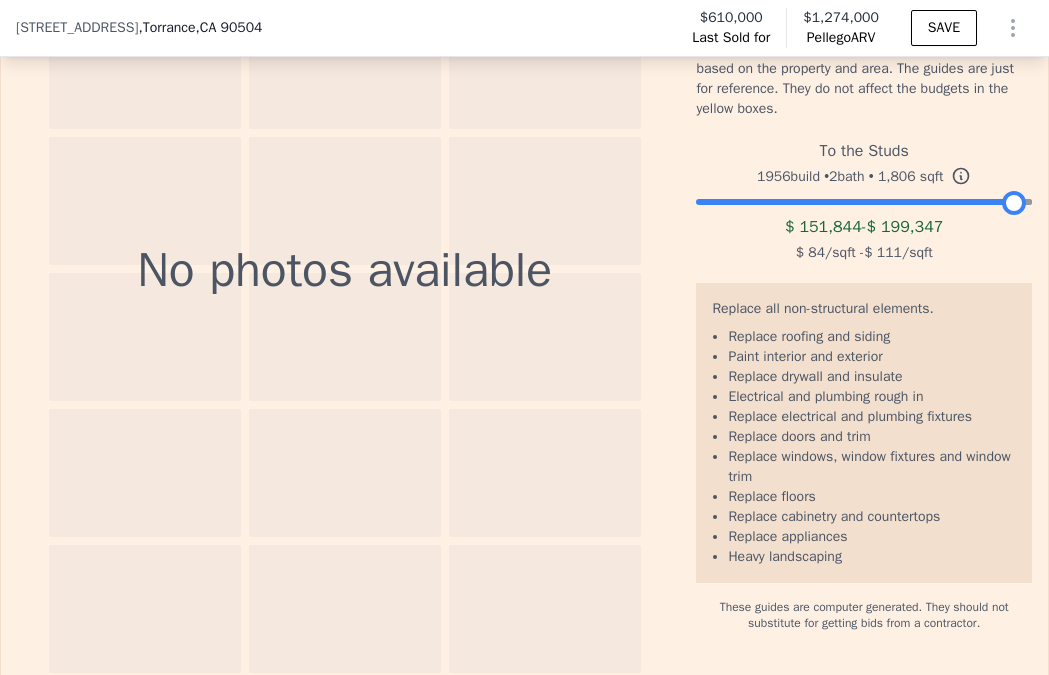 scroll, scrollTop: 3479, scrollLeft: 0, axis: vertical 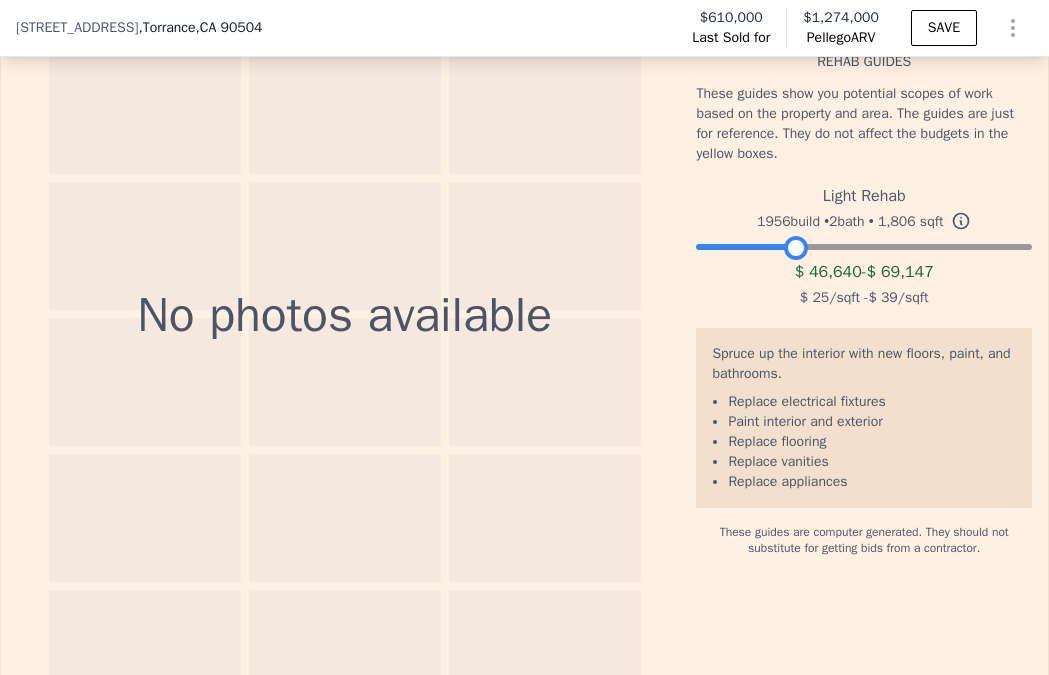drag, startPoint x: 998, startPoint y: 283, endPoint x: 784, endPoint y: 296, distance: 214.3945 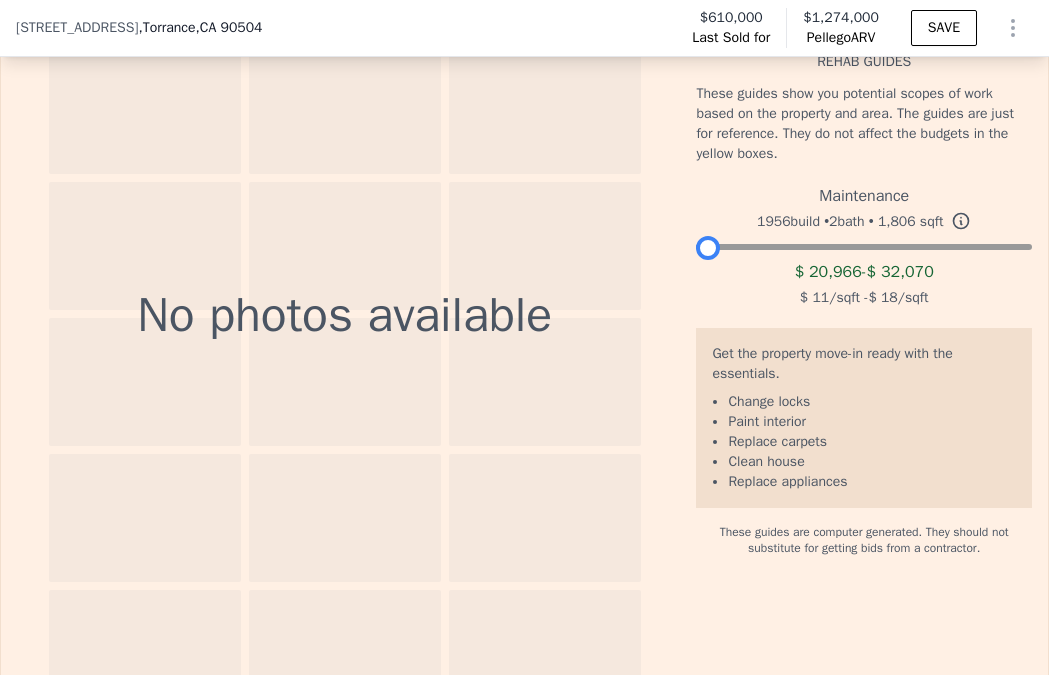 drag, startPoint x: 782, startPoint y: 277, endPoint x: 672, endPoint y: 284, distance: 110.2225 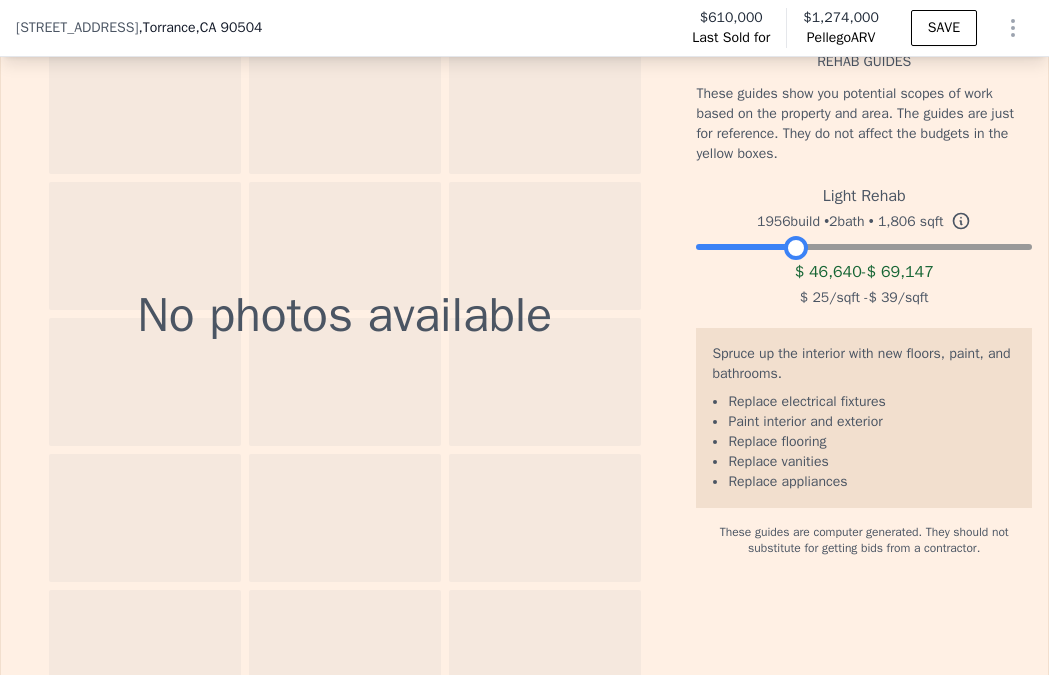 drag, startPoint x: 703, startPoint y: 285, endPoint x: 792, endPoint y: 282, distance: 89.050545 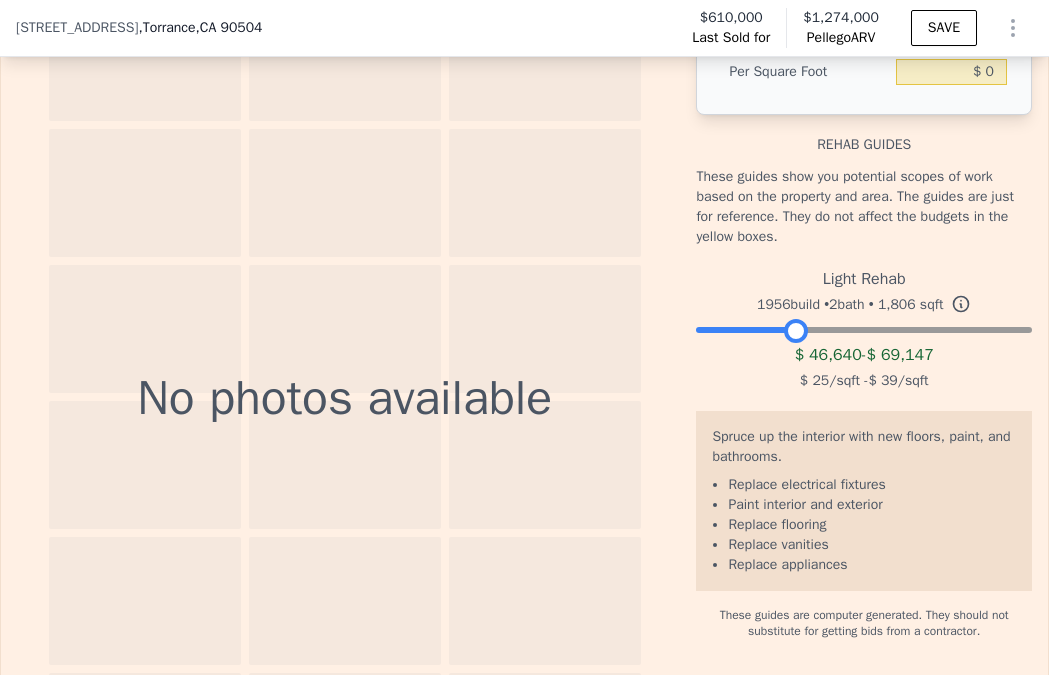 scroll, scrollTop: 3420, scrollLeft: 0, axis: vertical 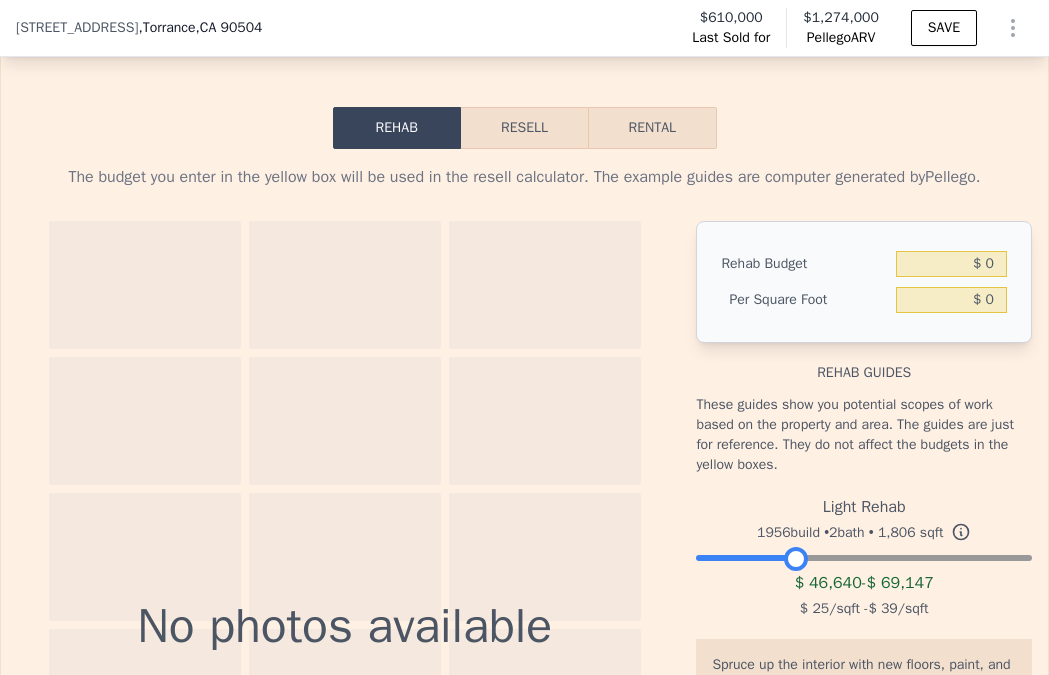 click at bounding box center [145, 285] 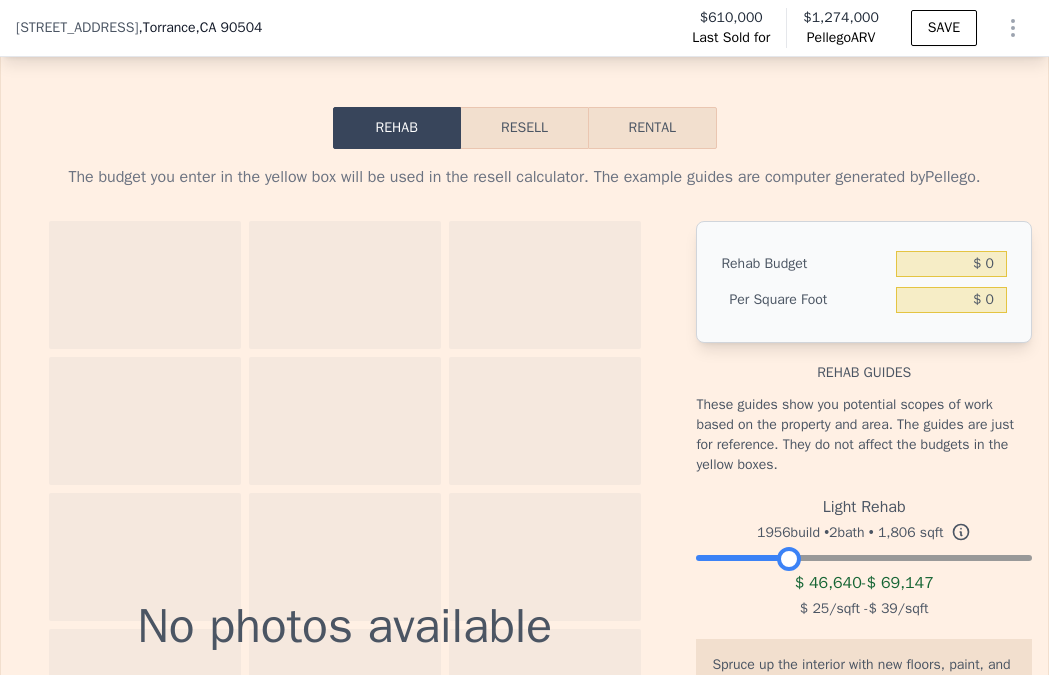 drag, startPoint x: 777, startPoint y: 591, endPoint x: 634, endPoint y: 584, distance: 143.17122 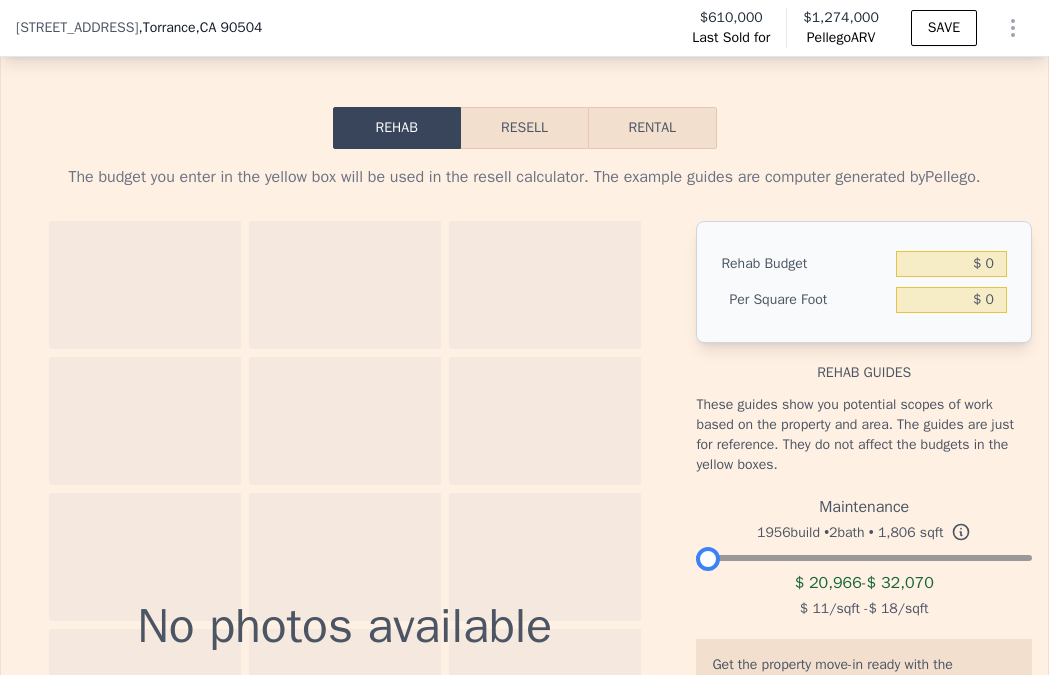 click on "Resell" at bounding box center (524, 128) 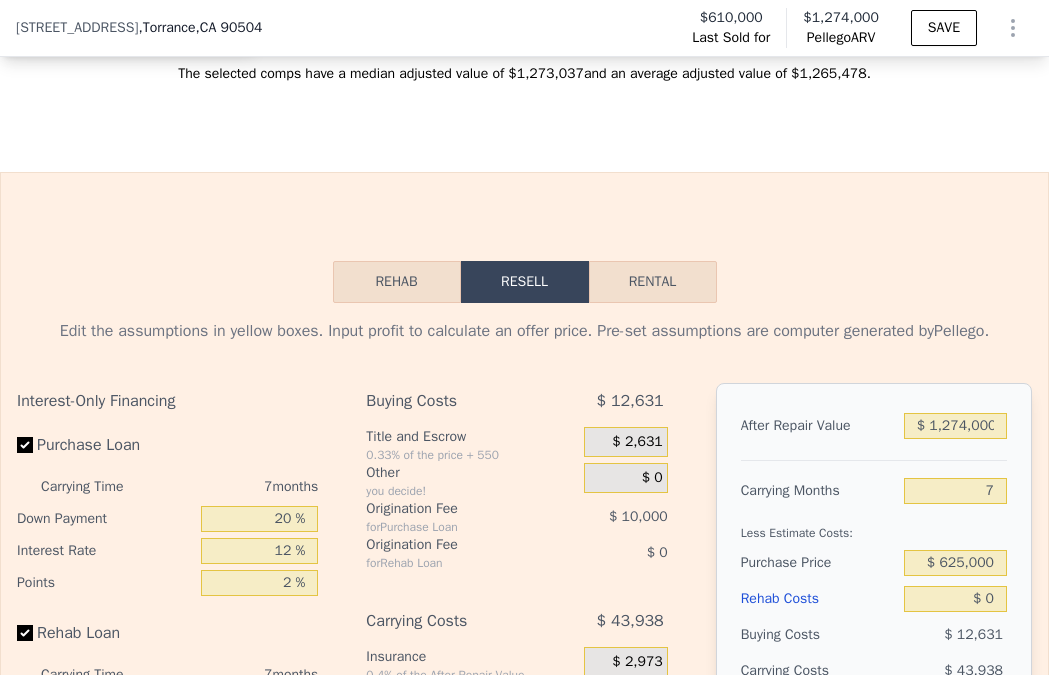 scroll, scrollTop: 2990, scrollLeft: 0, axis: vertical 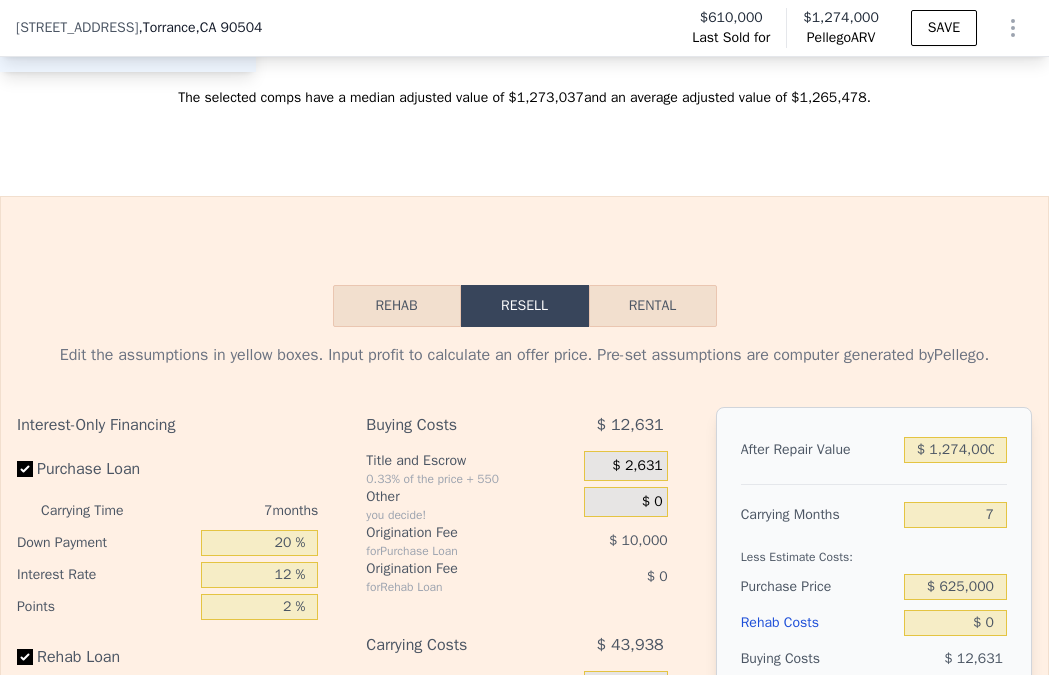 click on "Rental" at bounding box center (653, 306) 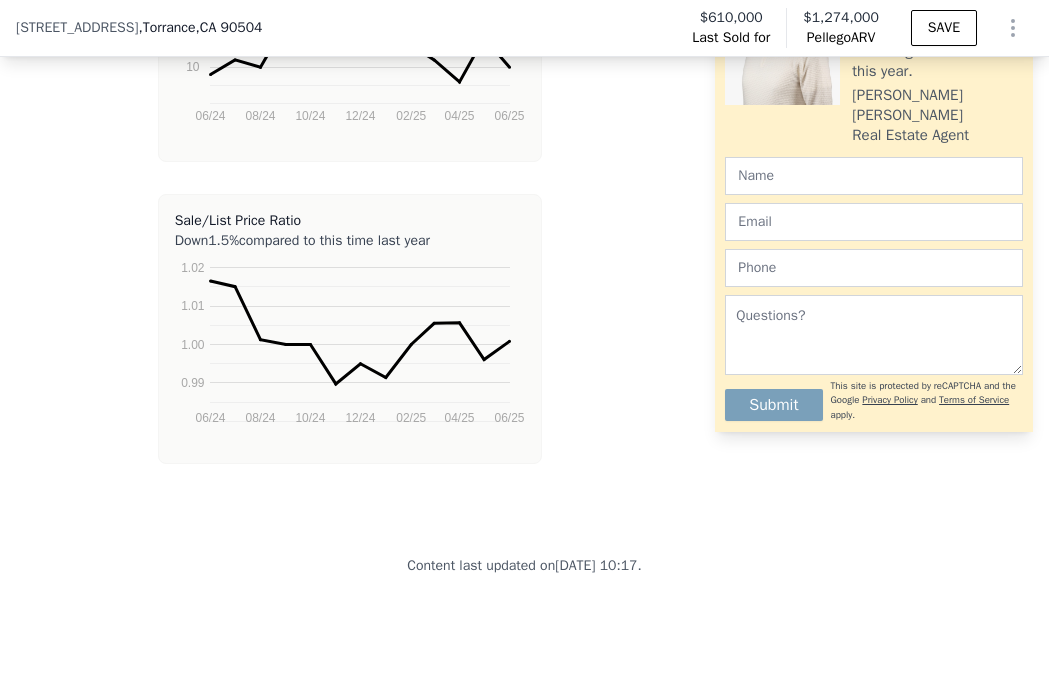 scroll, scrollTop: 5888, scrollLeft: 0, axis: vertical 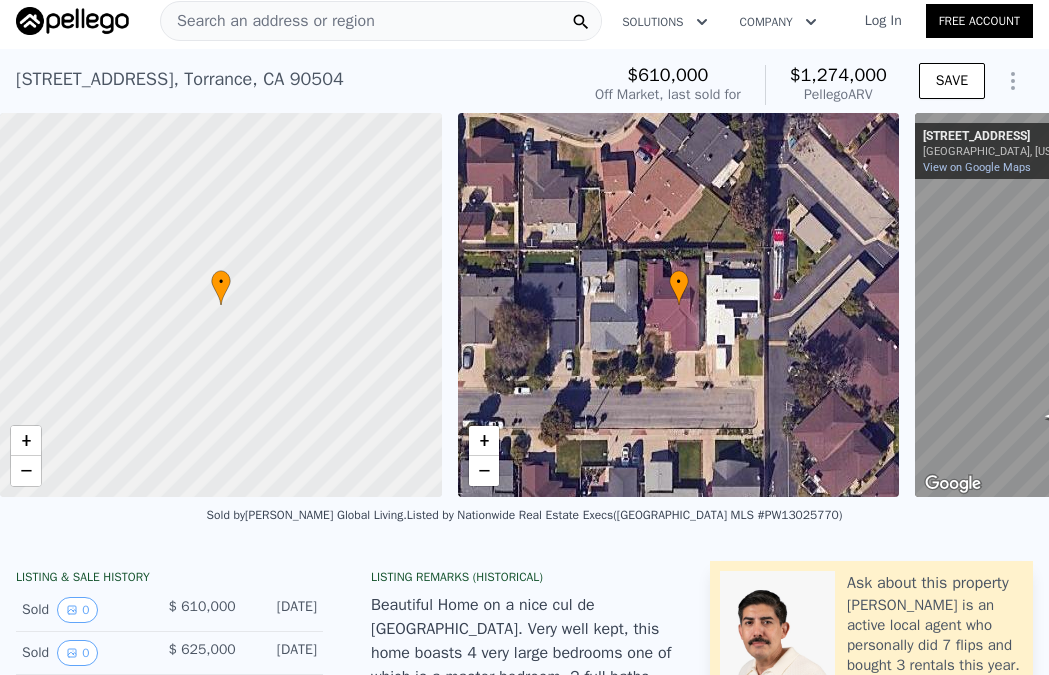 click on "Search an address or region" at bounding box center (381, 21) 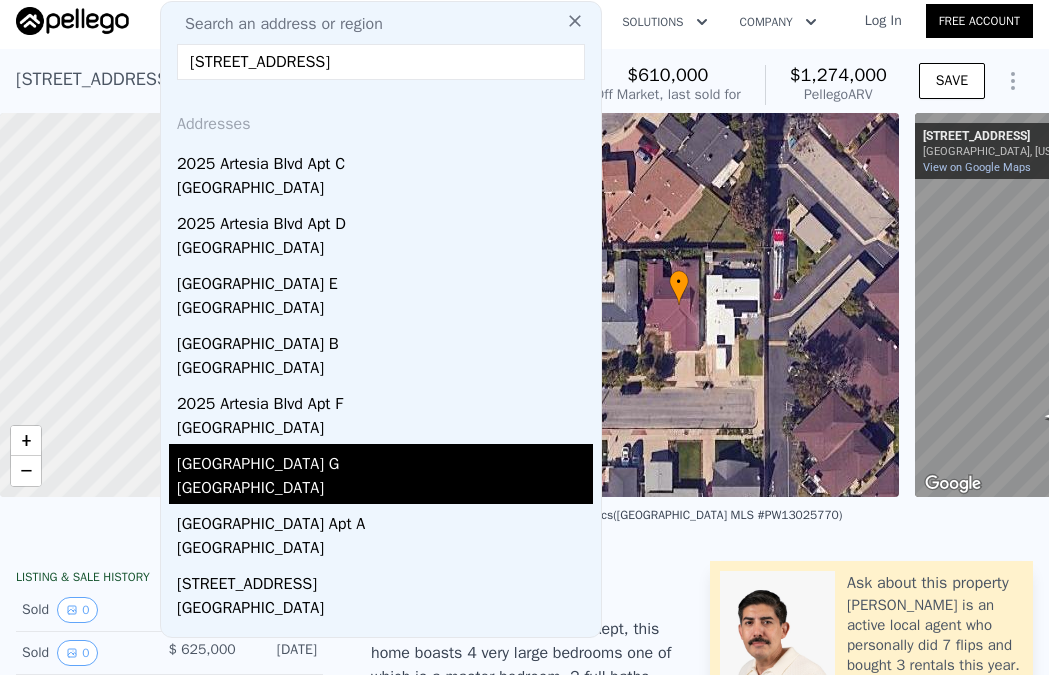type on "[STREET_ADDRESS]" 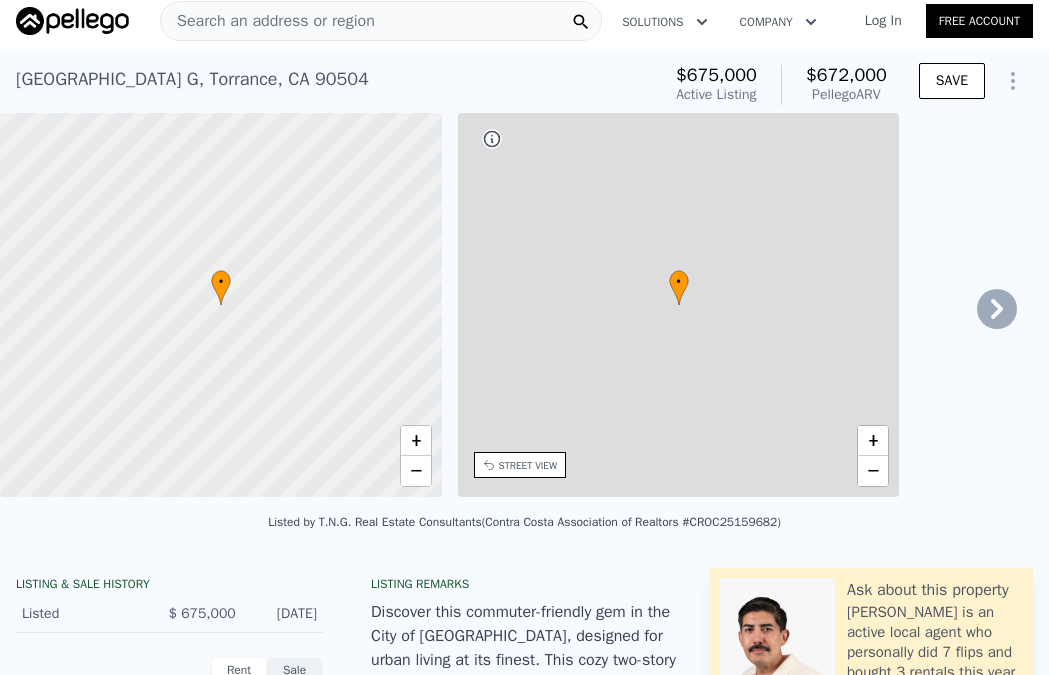 type on "2" 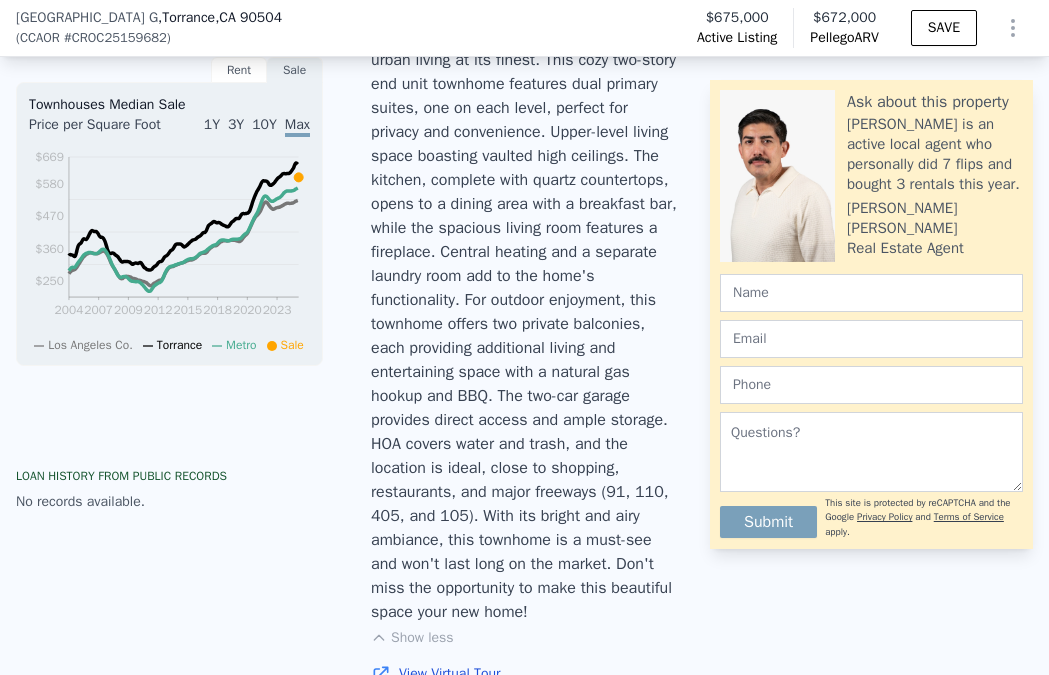 scroll, scrollTop: 504, scrollLeft: 0, axis: vertical 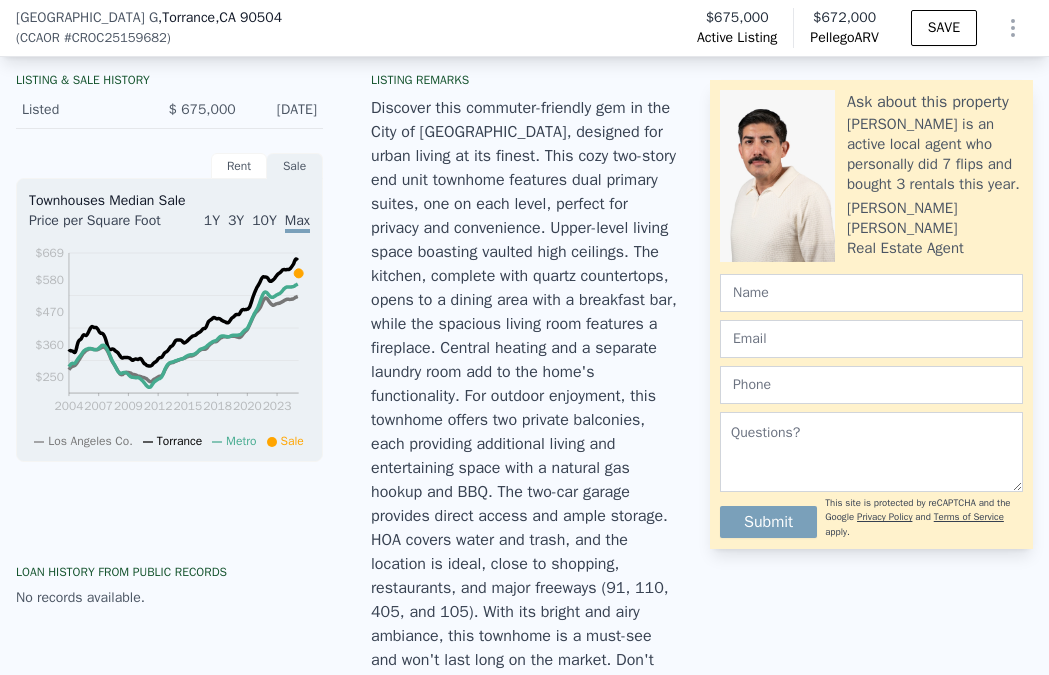 click on "Rent" at bounding box center [239, 166] 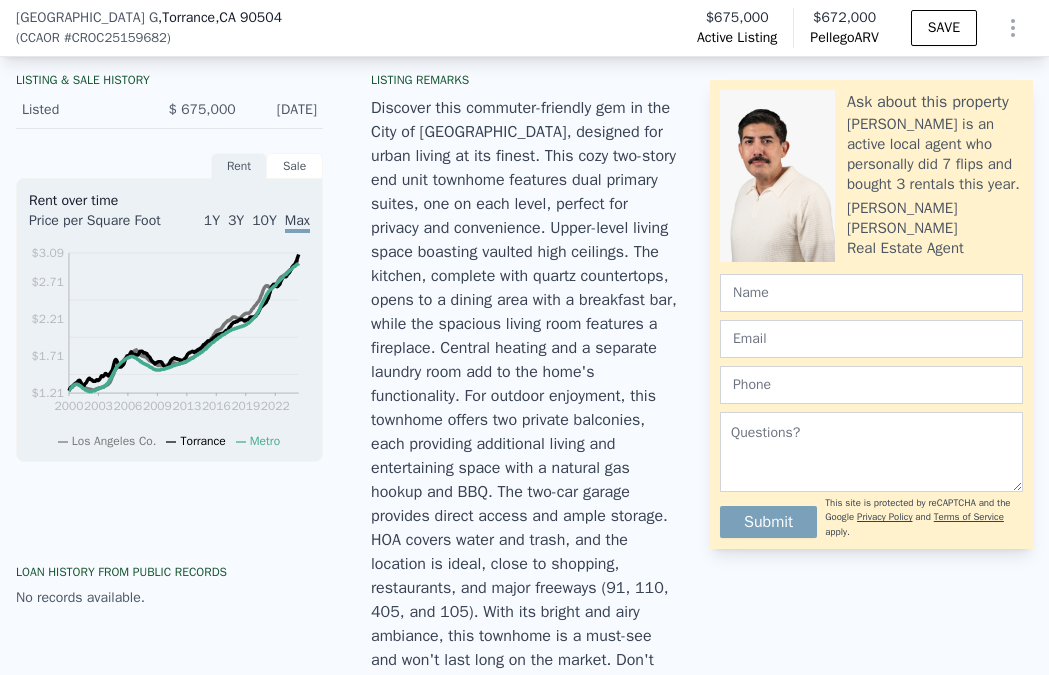 click on "Sale" at bounding box center (295, 166) 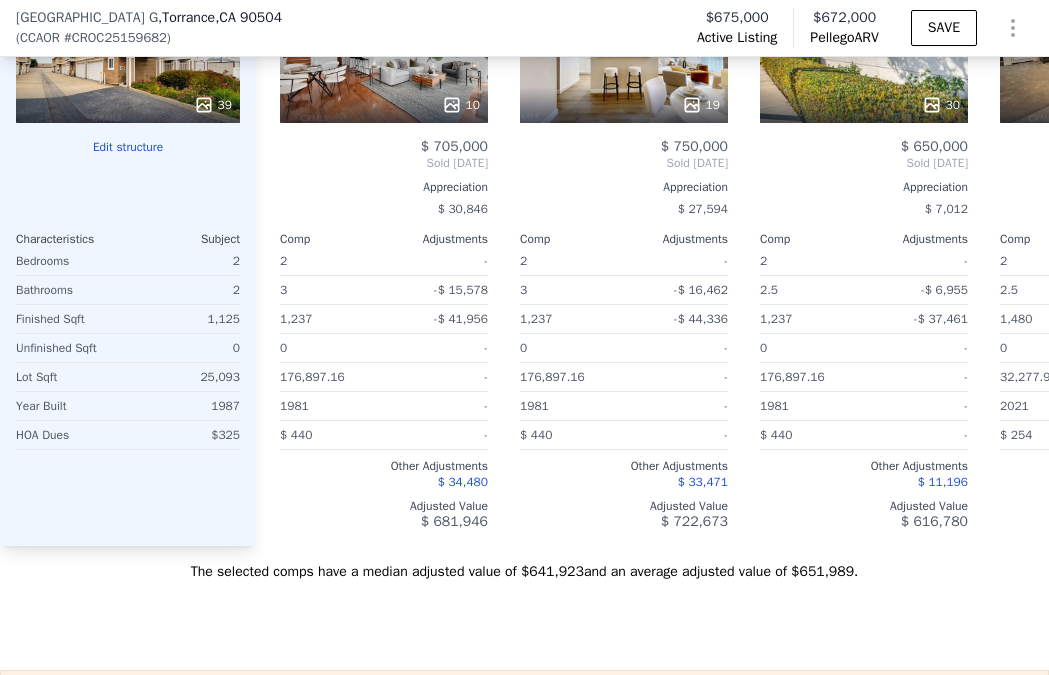 scroll, scrollTop: 2394, scrollLeft: 0, axis: vertical 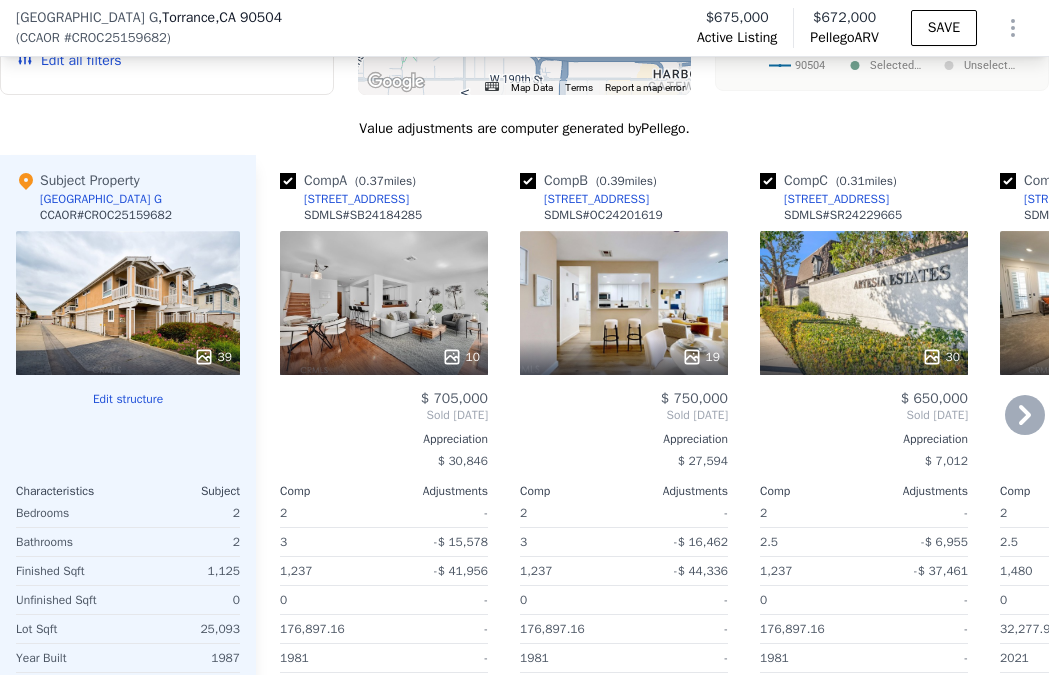 click on "10" at bounding box center [384, 303] 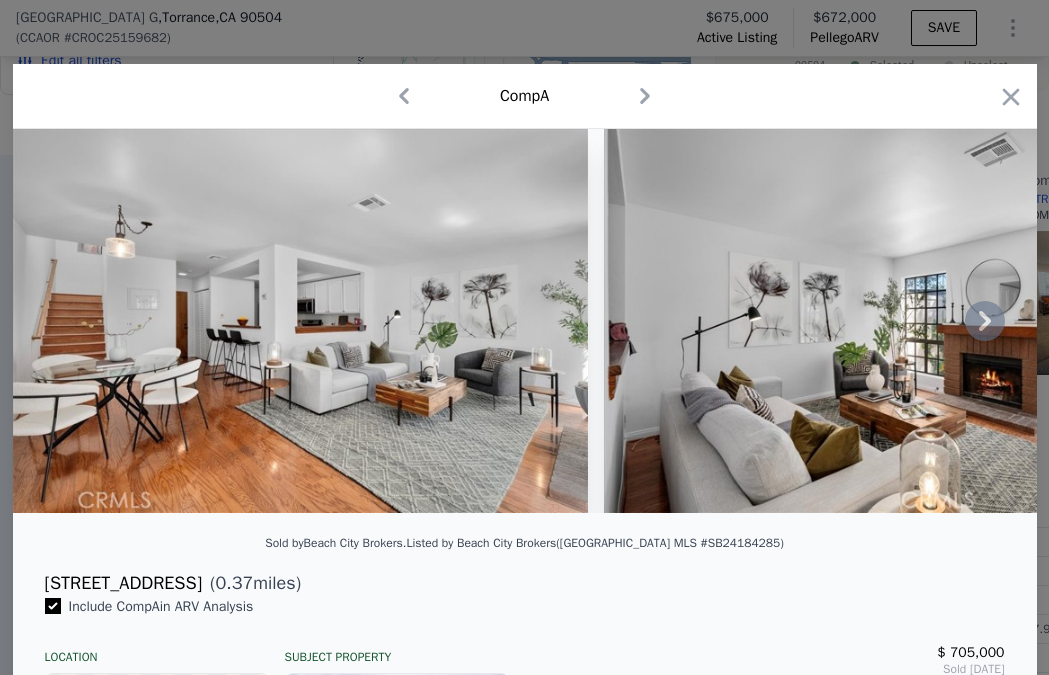 click 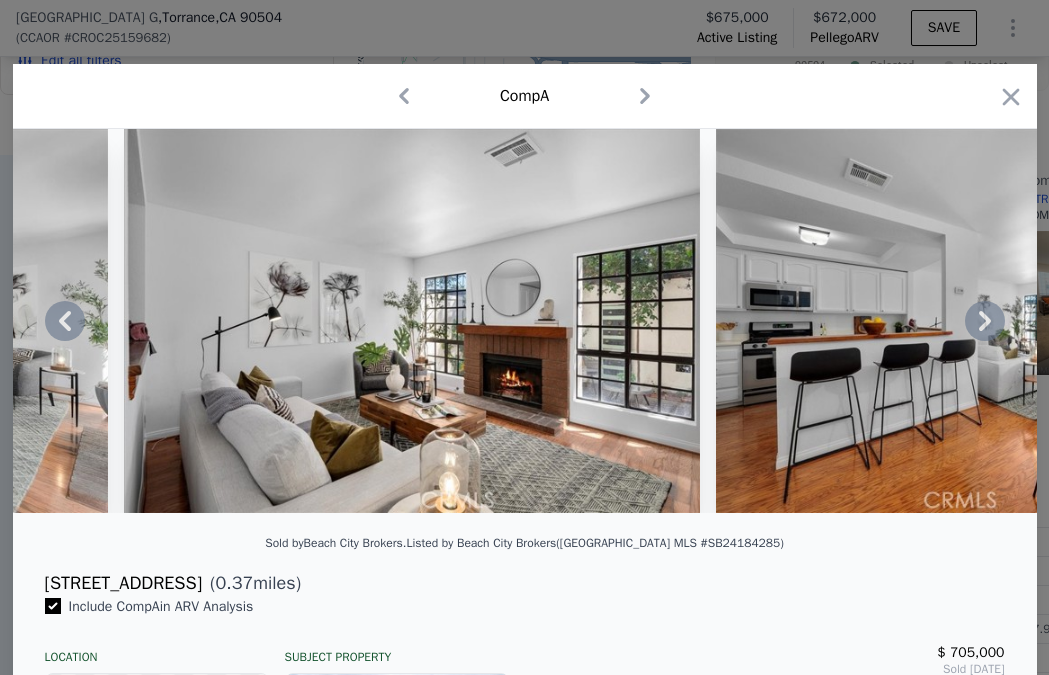 click 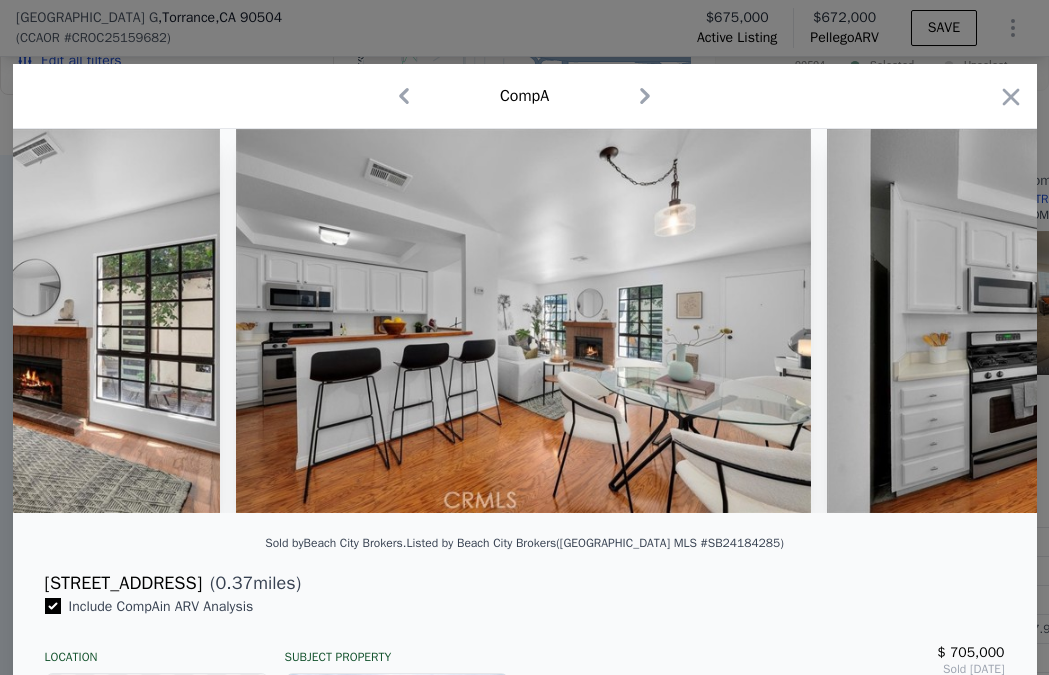 click at bounding box center [1115, 321] 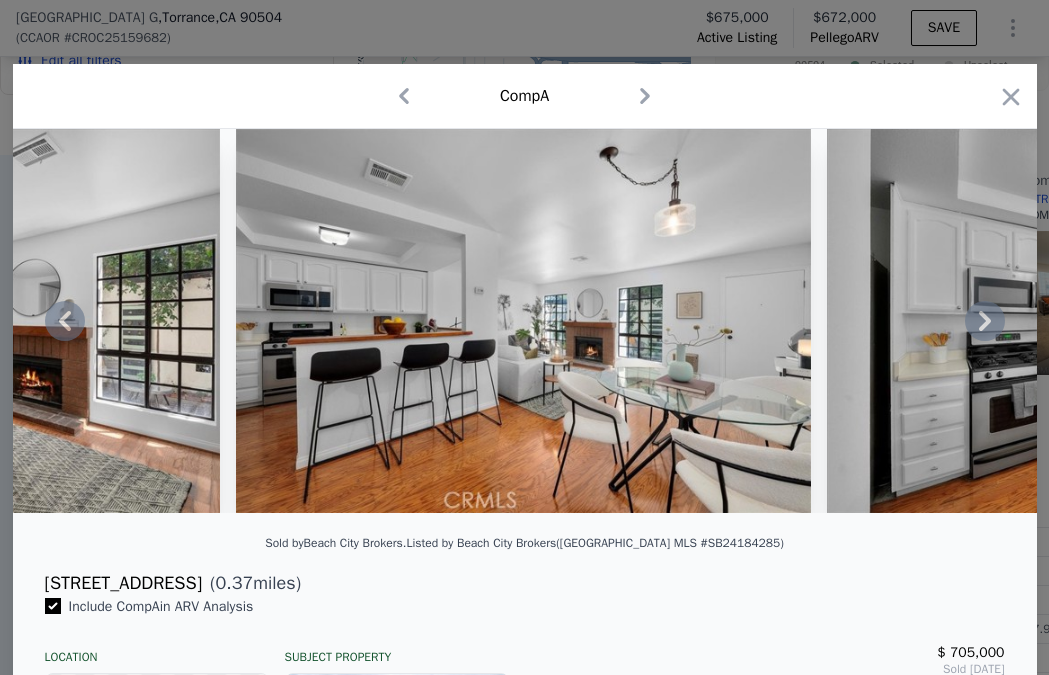 click 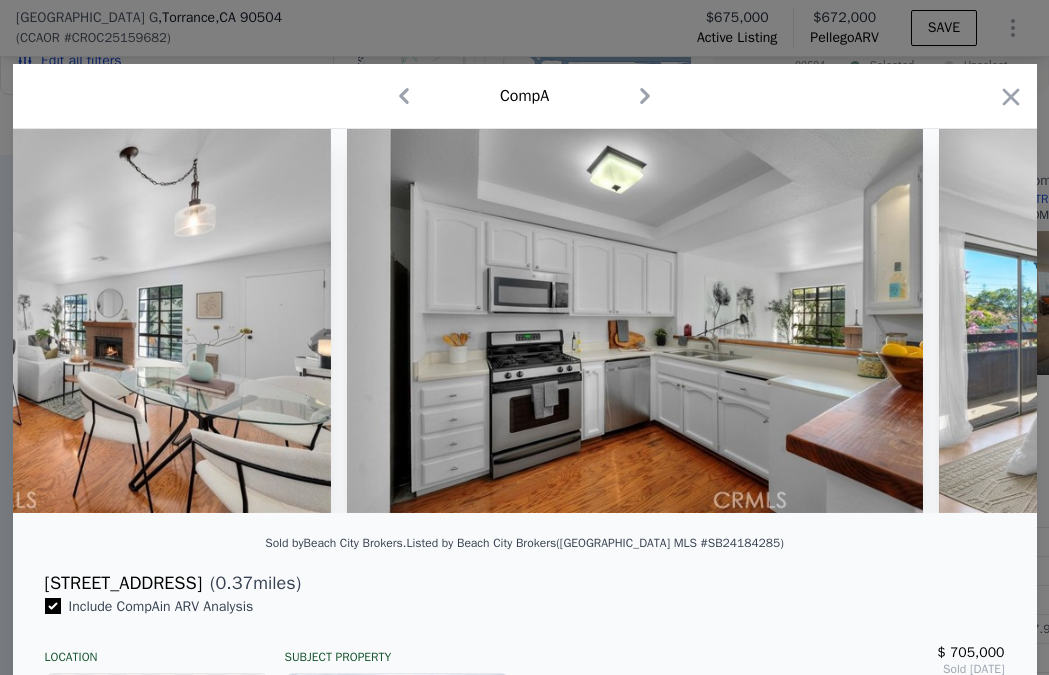 click at bounding box center [1227, 321] 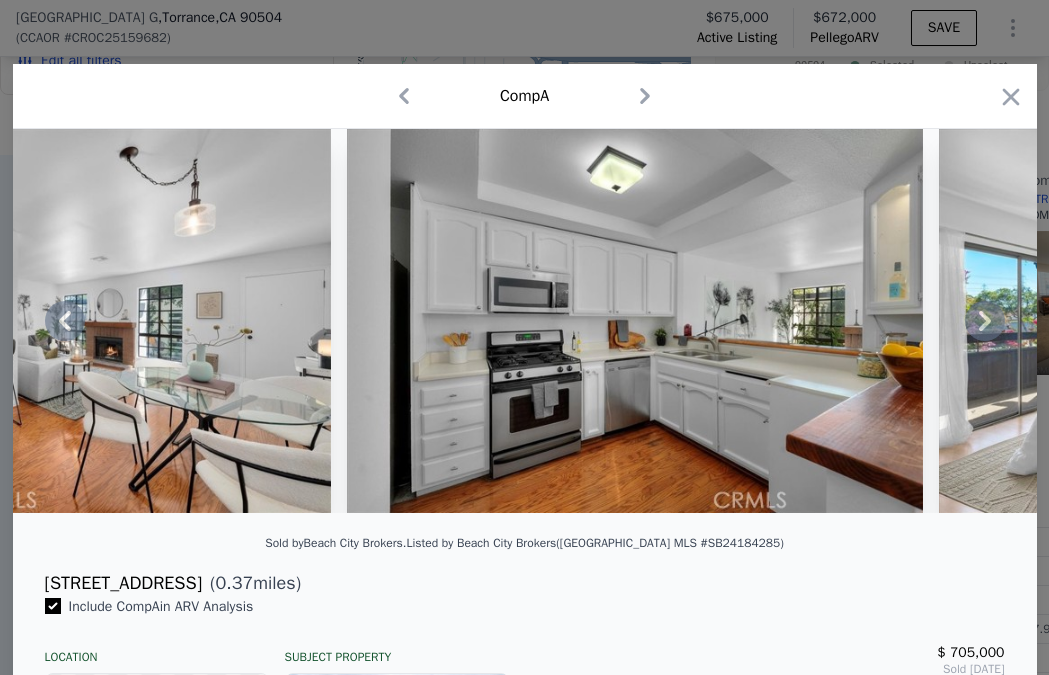 click 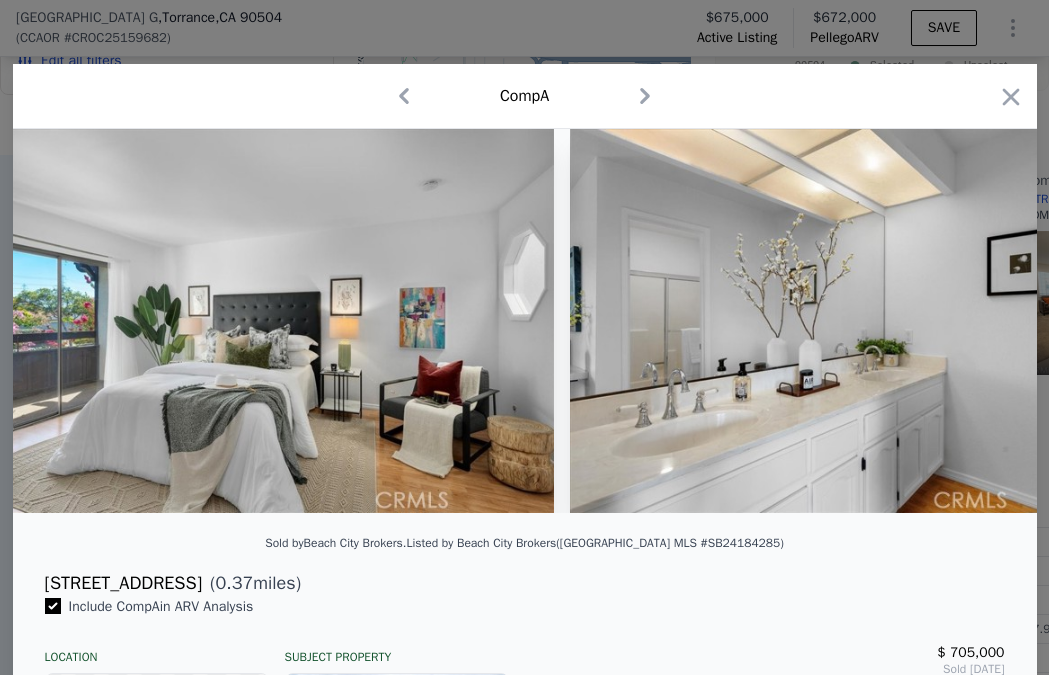 click at bounding box center (858, 321) 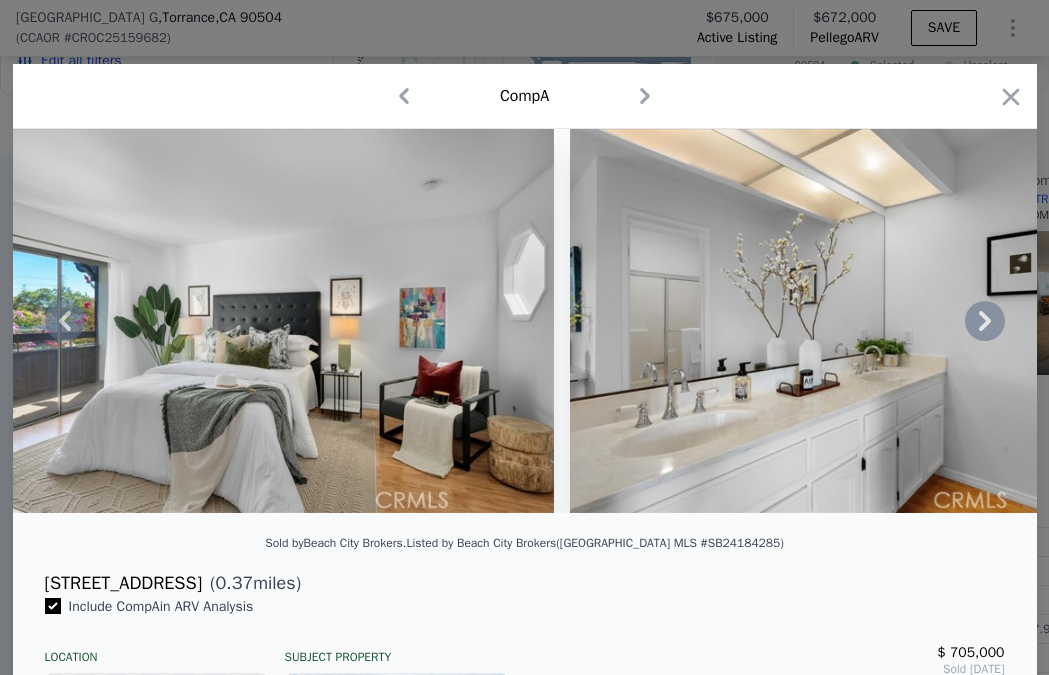 click 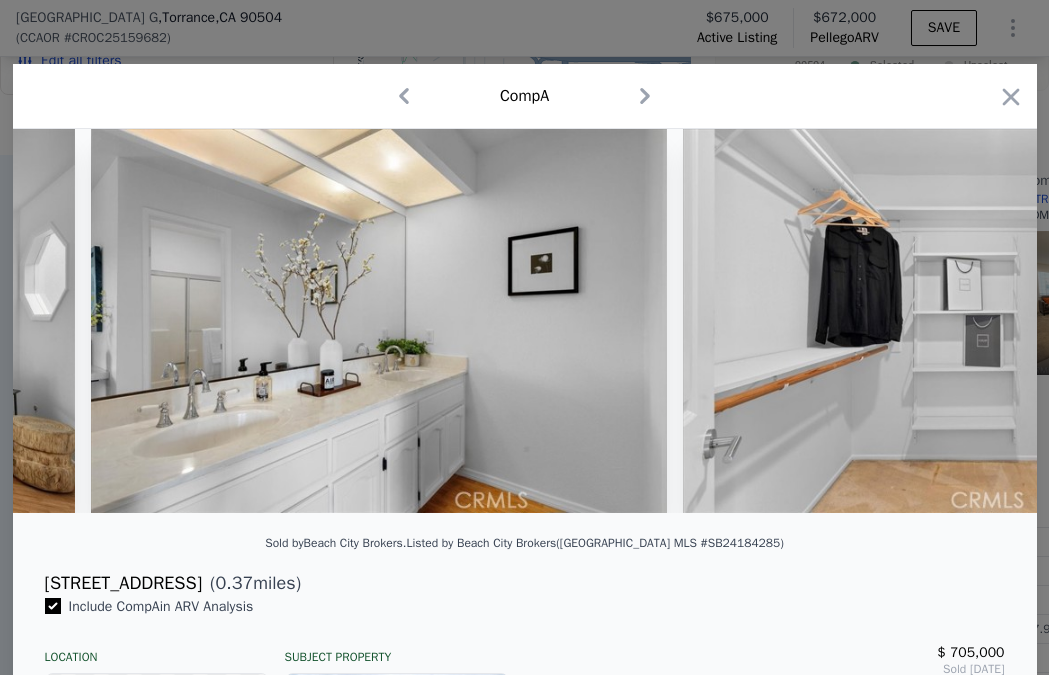 scroll, scrollTop: 0, scrollLeft: 2880, axis: horizontal 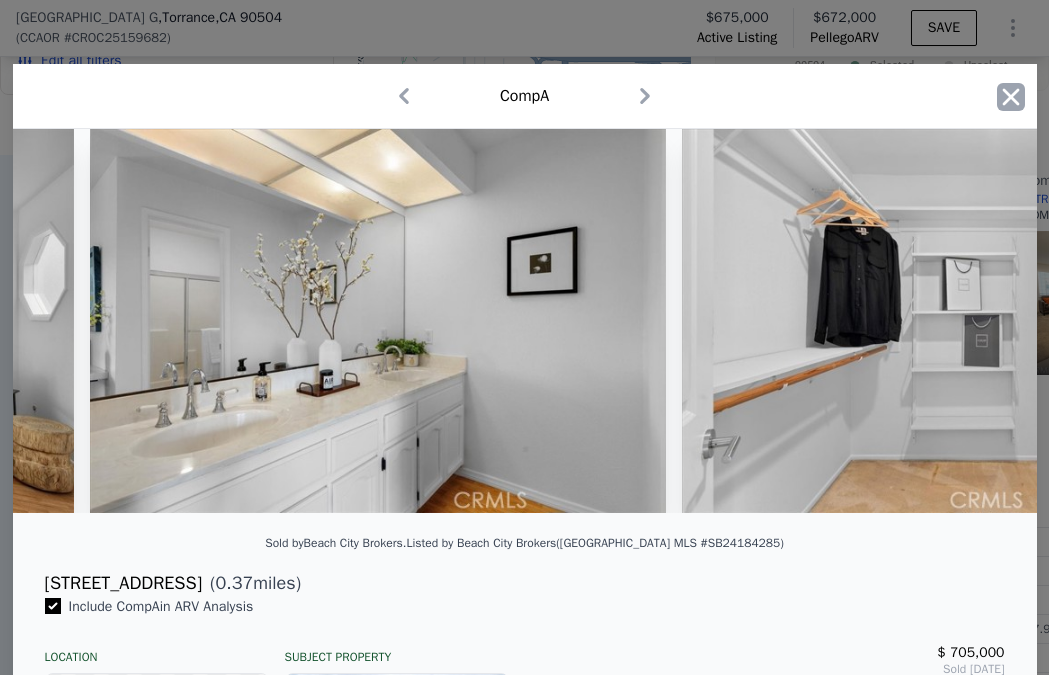 click 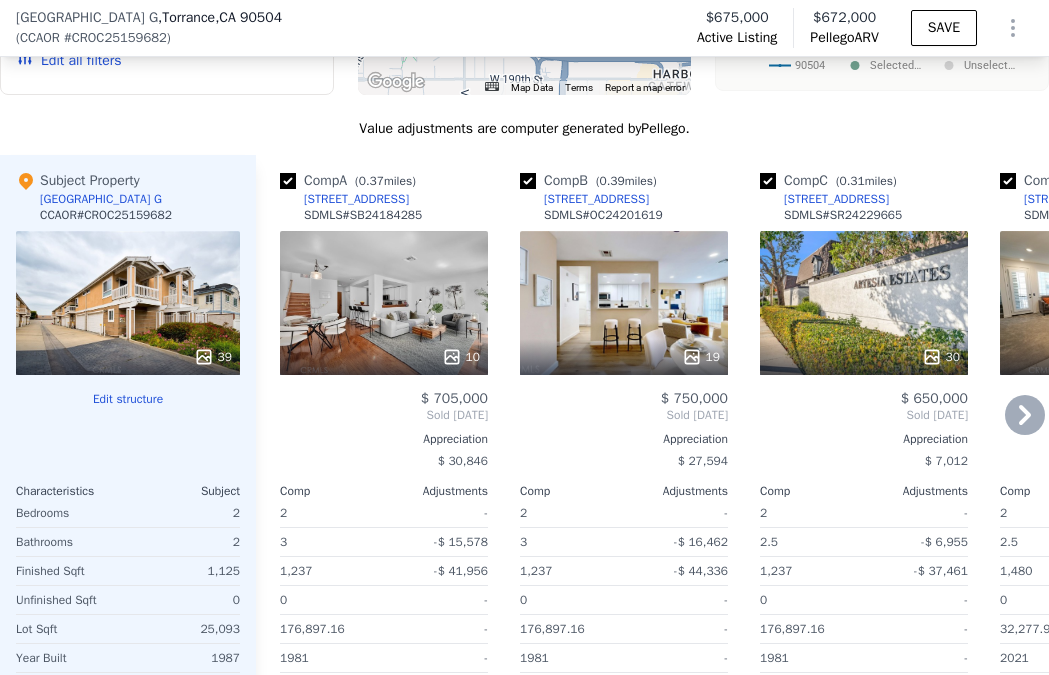 click on "19" at bounding box center [624, 303] 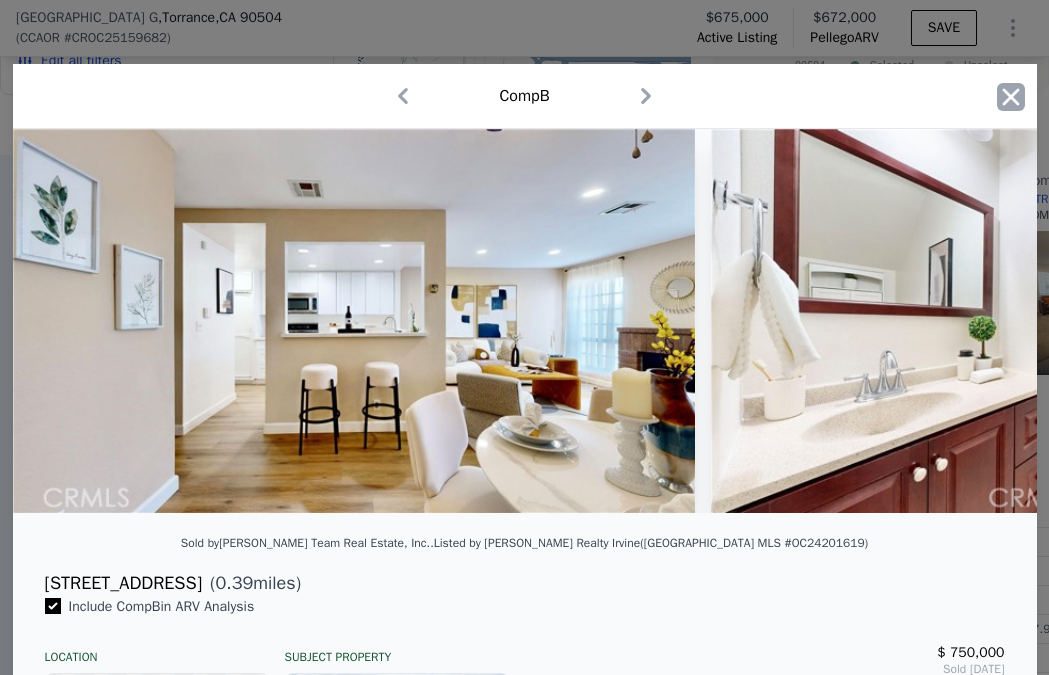 click 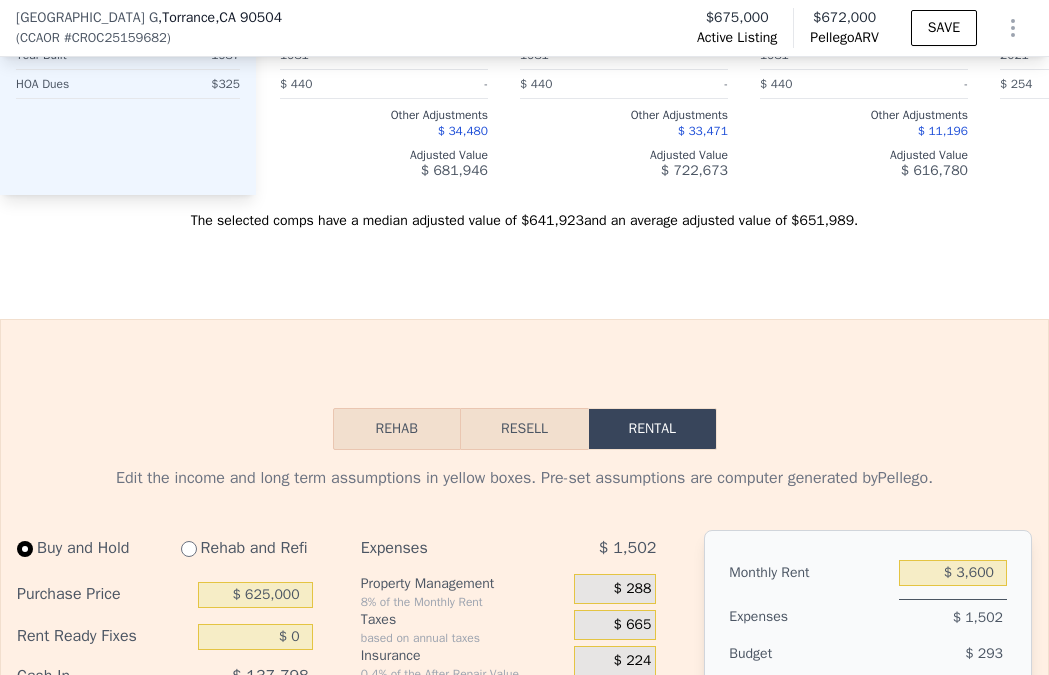 scroll, scrollTop: 3024, scrollLeft: 0, axis: vertical 